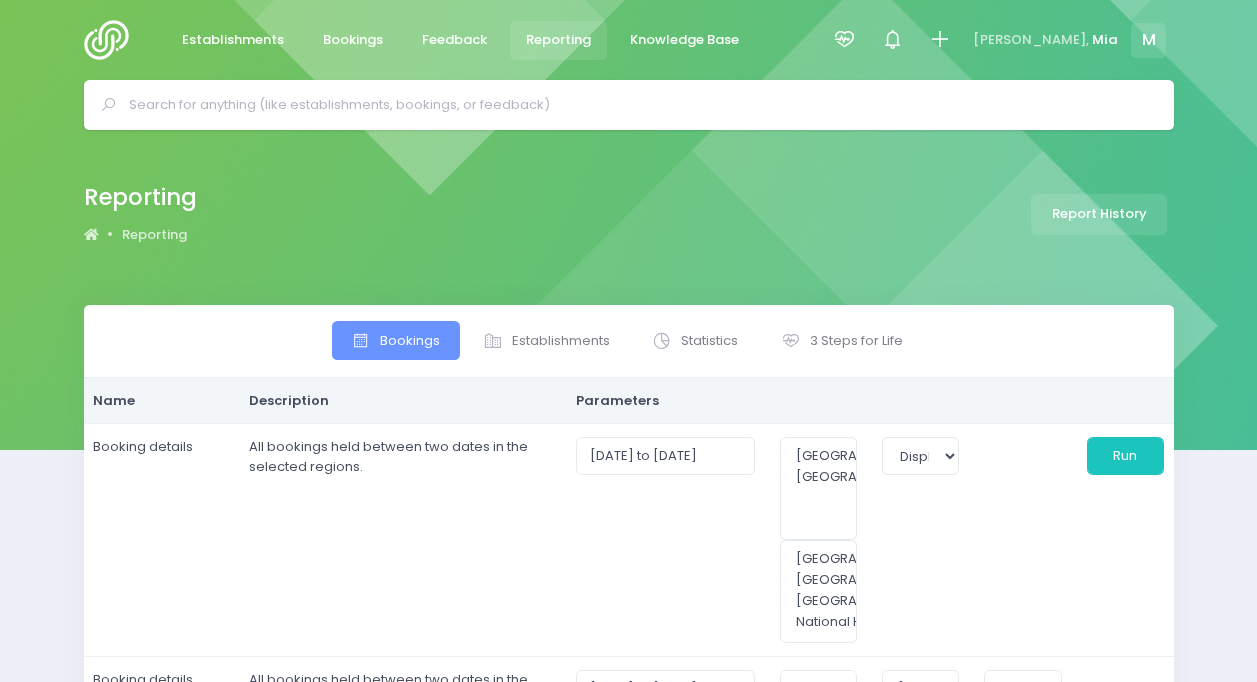 select 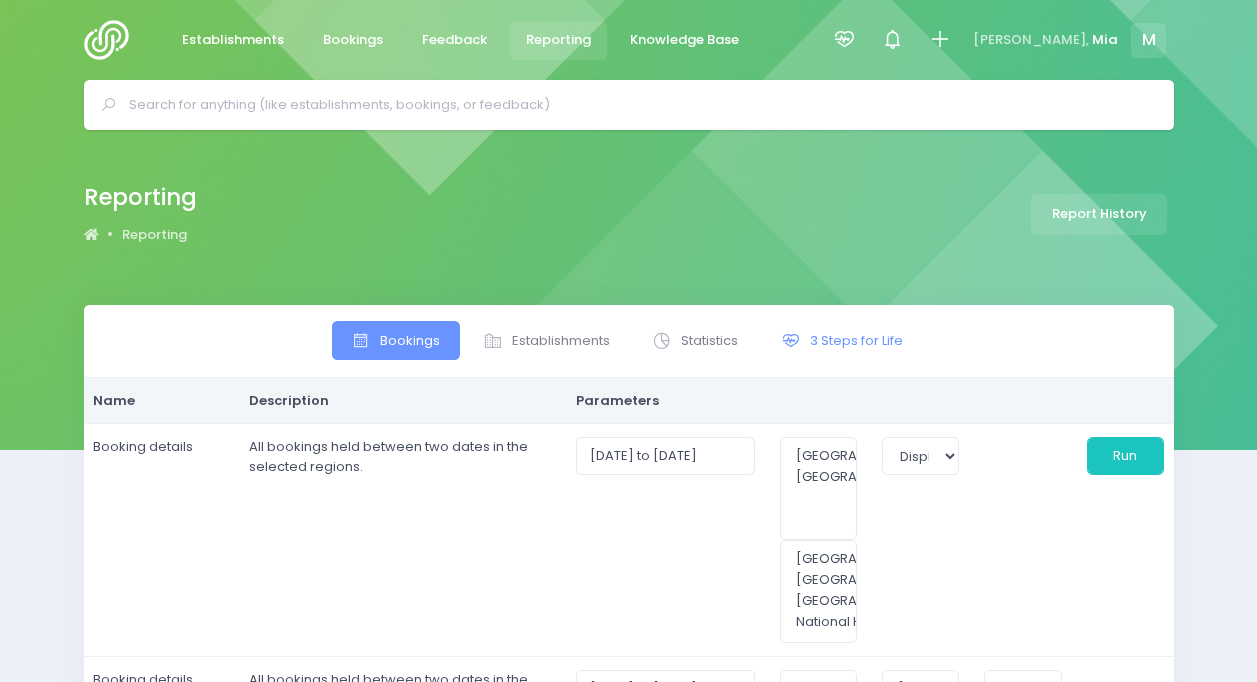 scroll, scrollTop: 0, scrollLeft: 0, axis: both 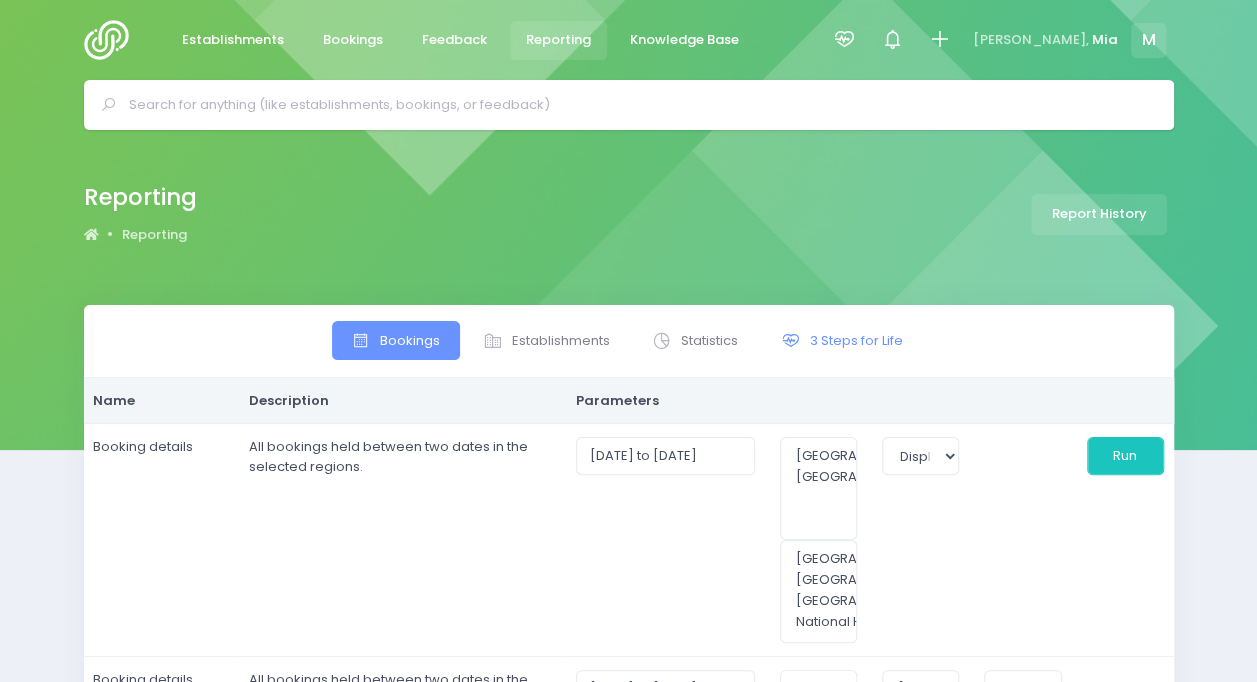 select 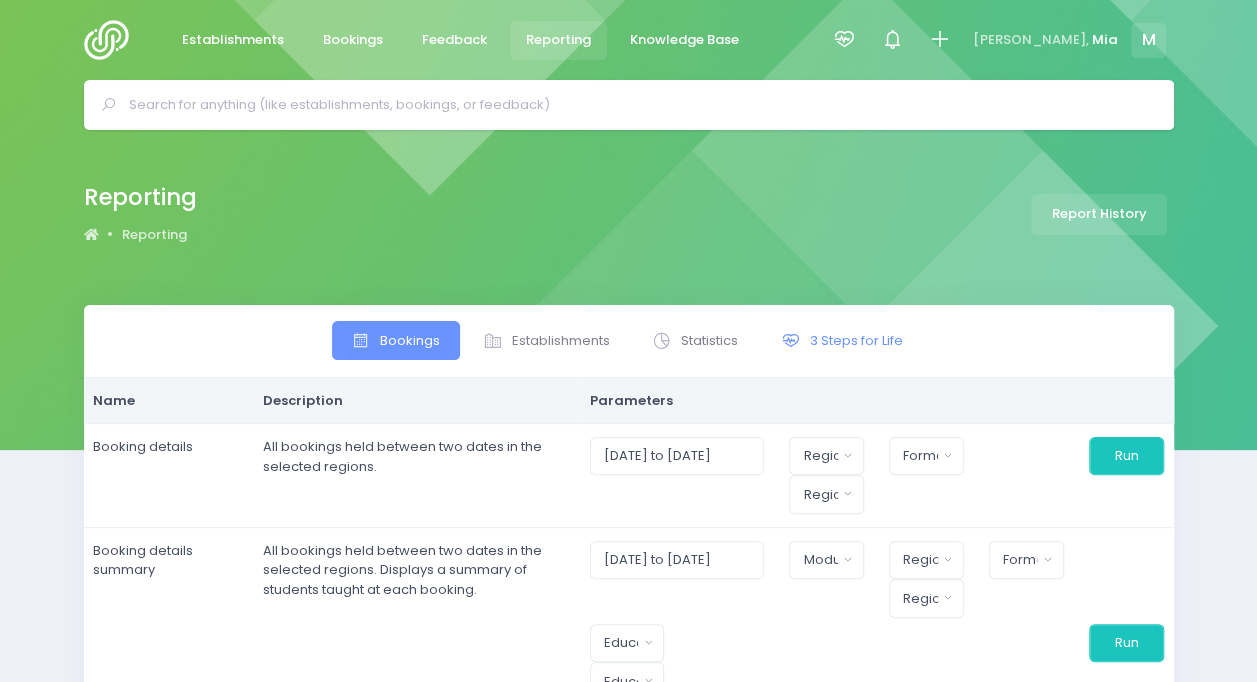 click on "3 Steps for Life" at bounding box center (856, 341) 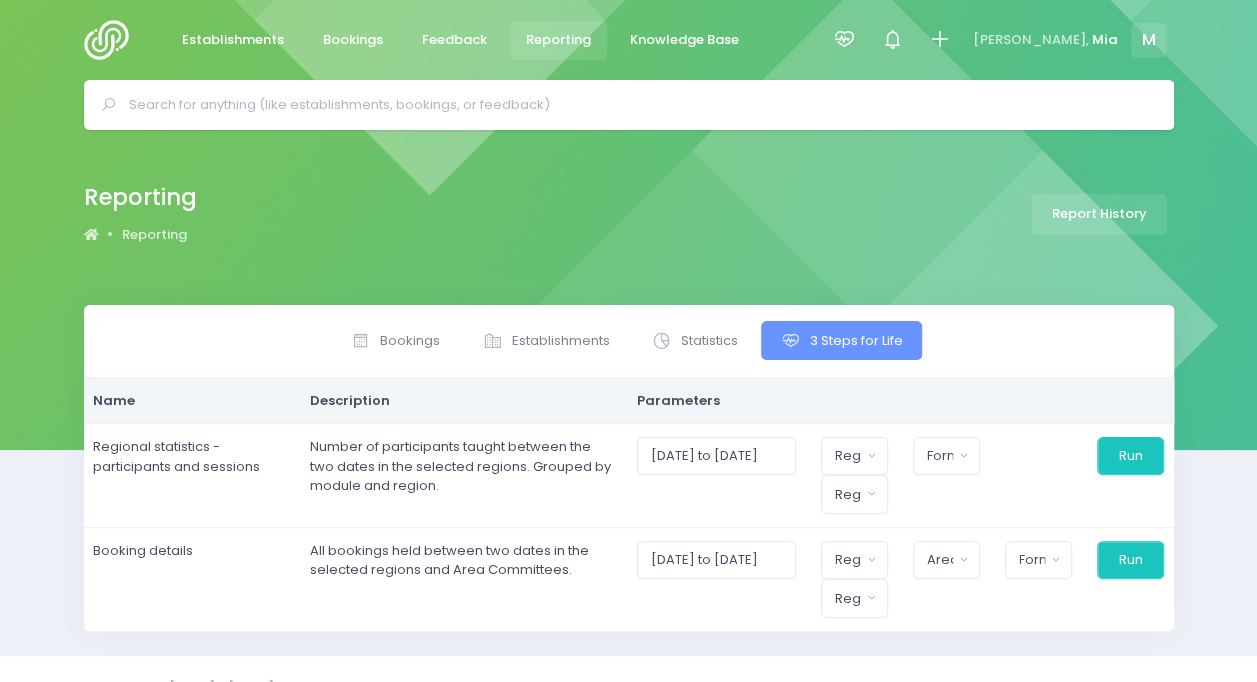 scroll, scrollTop: 34, scrollLeft: 0, axis: vertical 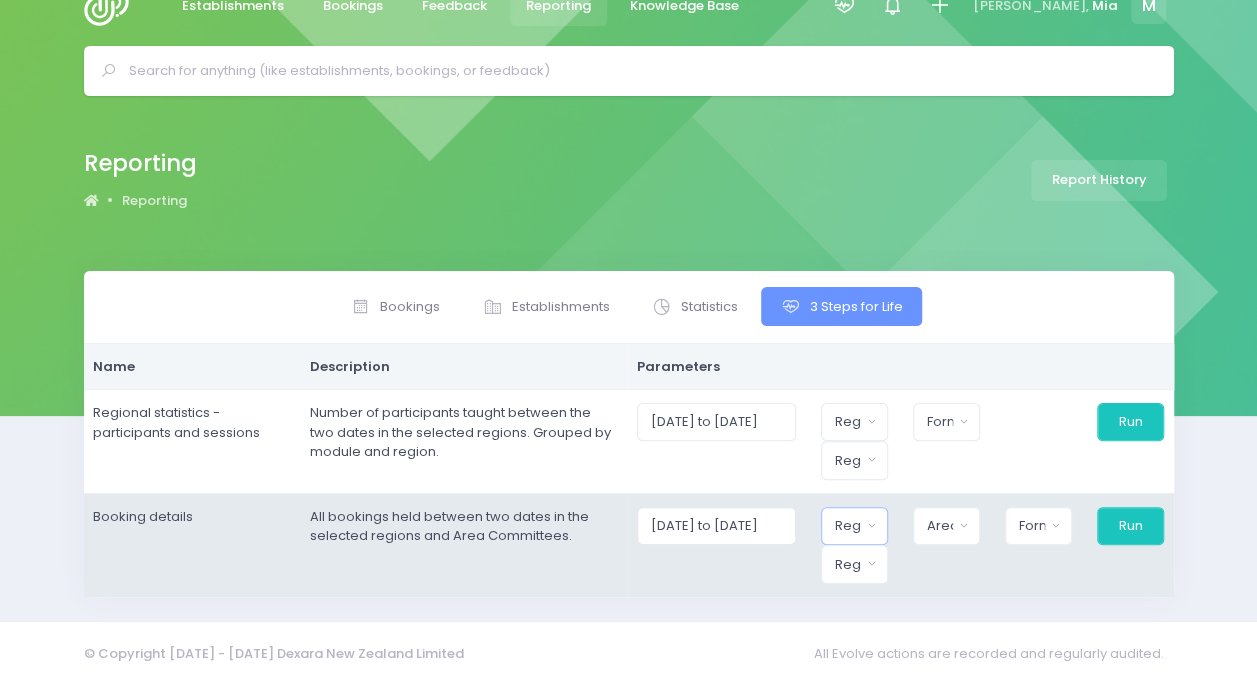 click on "Region" at bounding box center [854, 526] 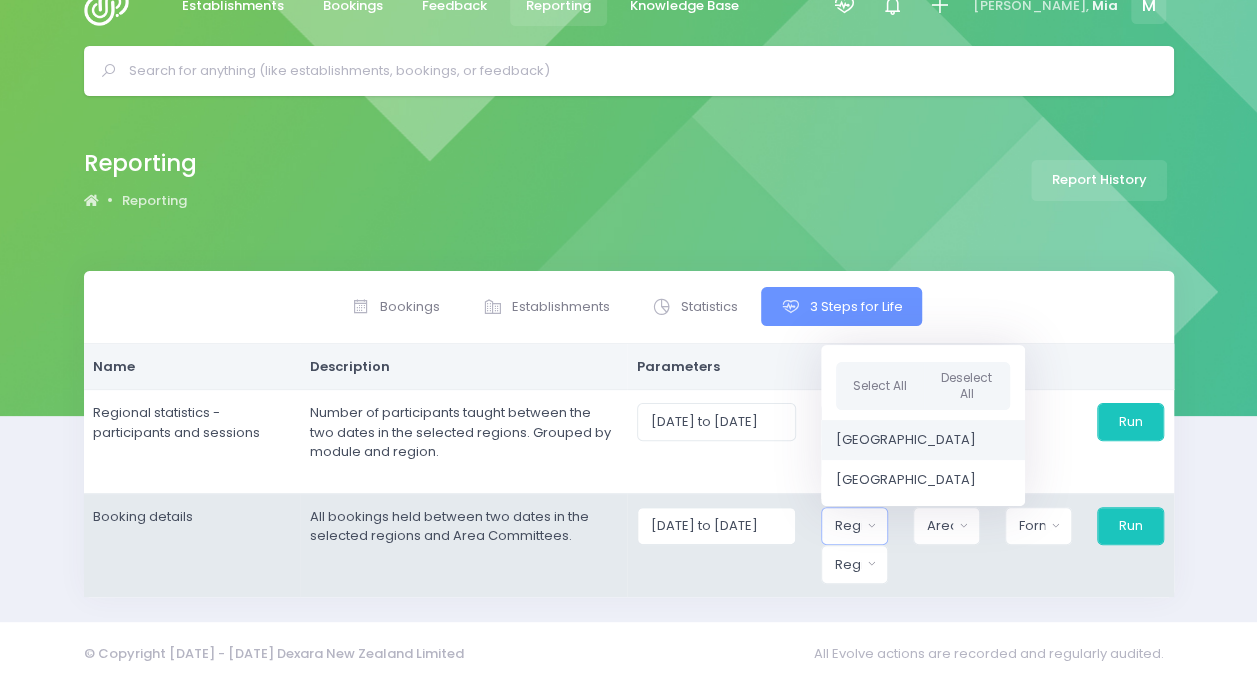 click on "[GEOGRAPHIC_DATA]" at bounding box center [906, 440] 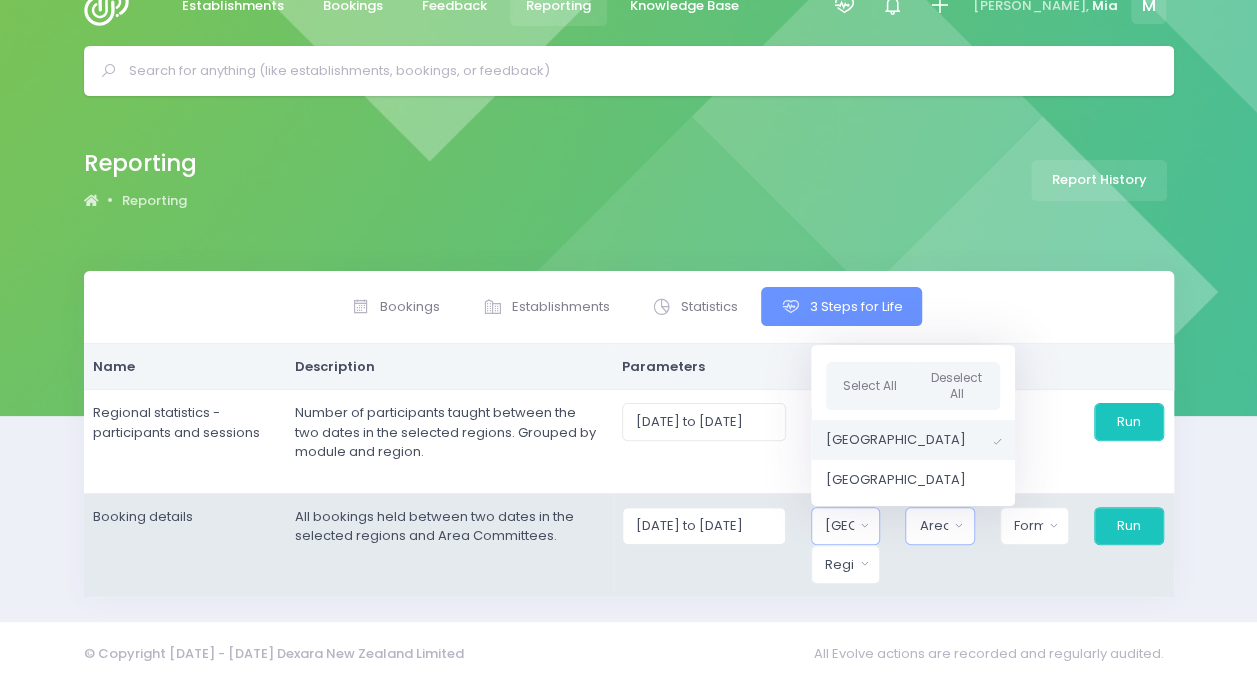 click on "Area Committee" at bounding box center (933, 526) 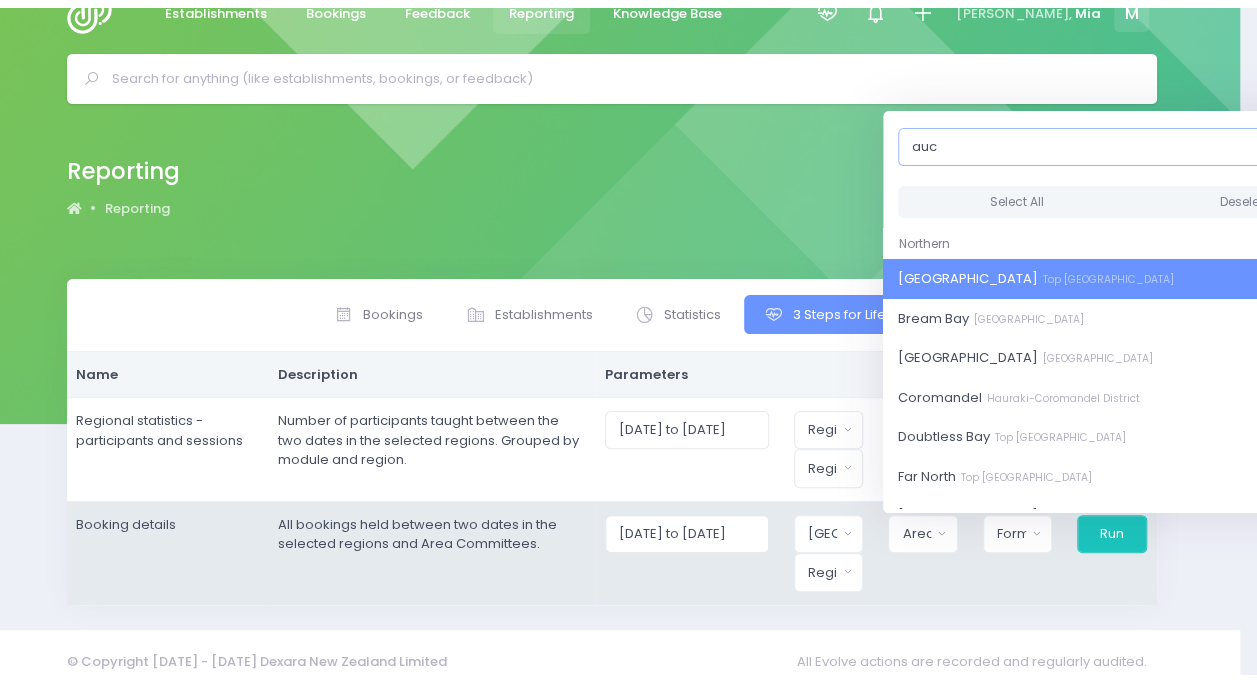 scroll, scrollTop: 34, scrollLeft: 0, axis: vertical 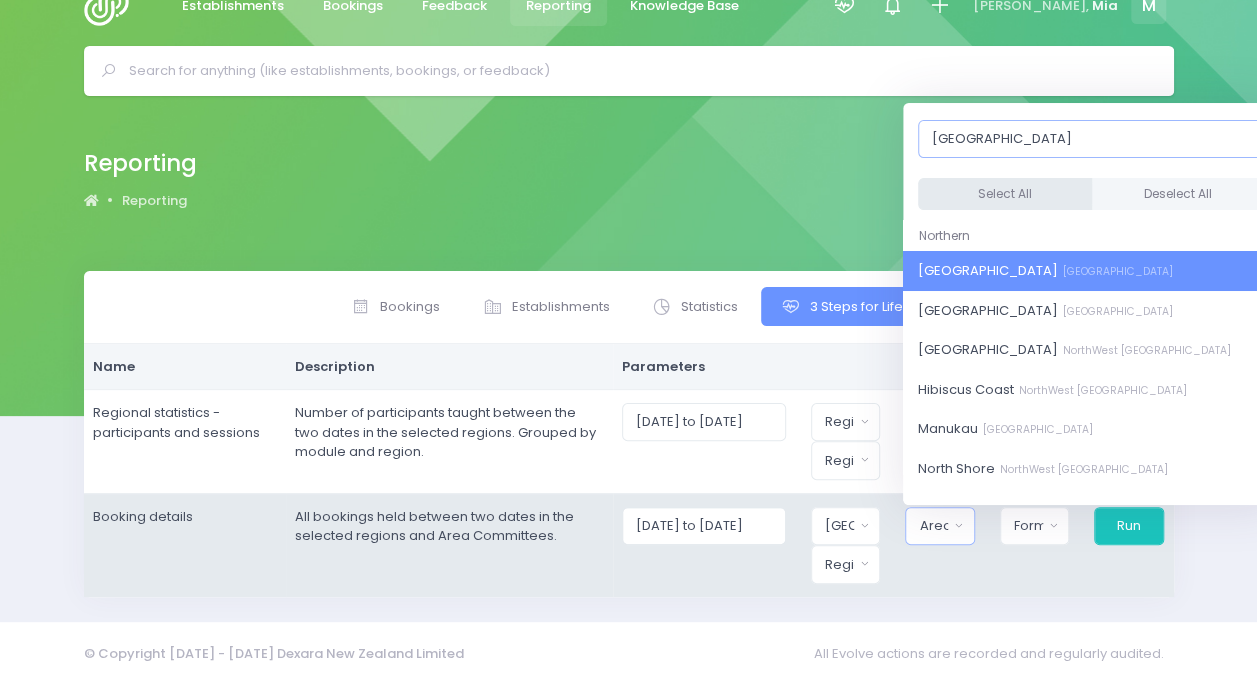 type on "[GEOGRAPHIC_DATA]" 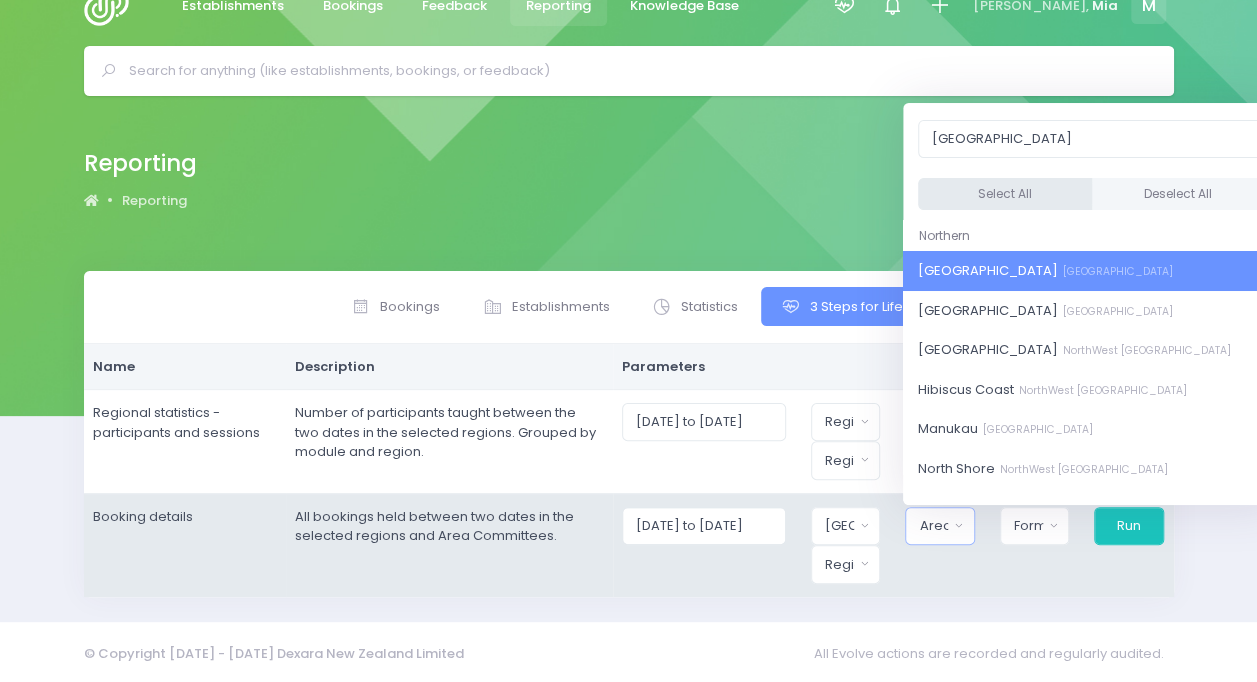 click on "Select All" at bounding box center (1005, 194) 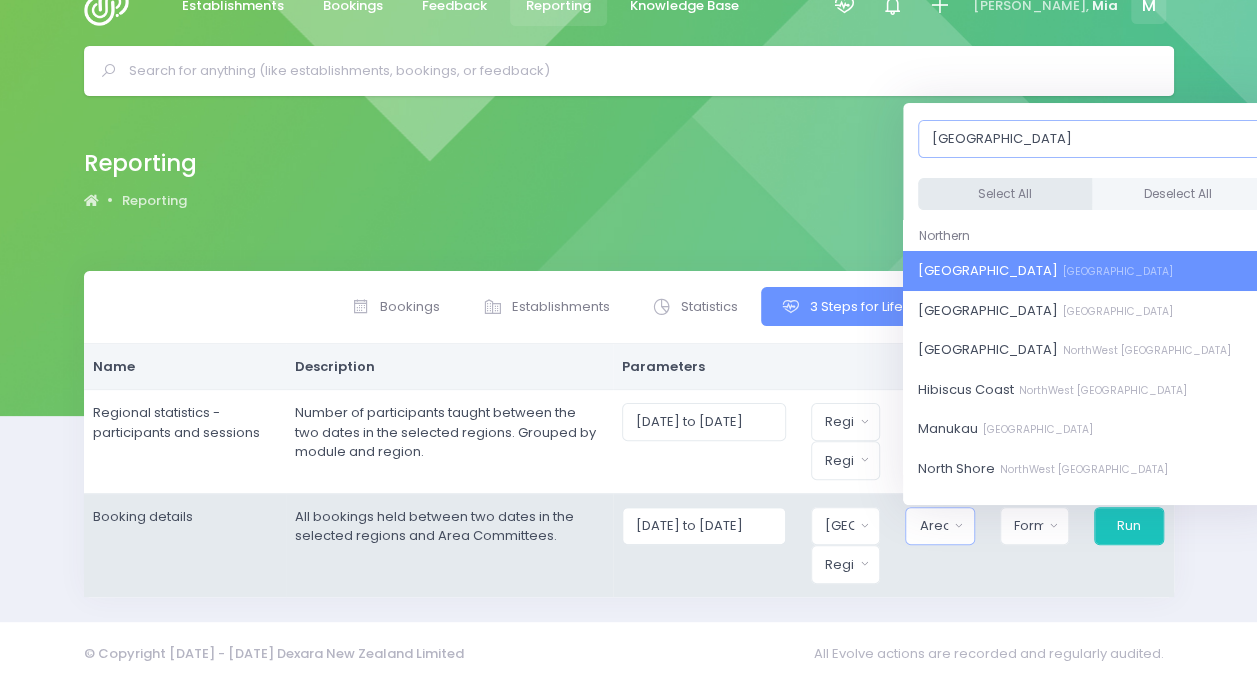 select on "[GEOGRAPHIC_DATA]" 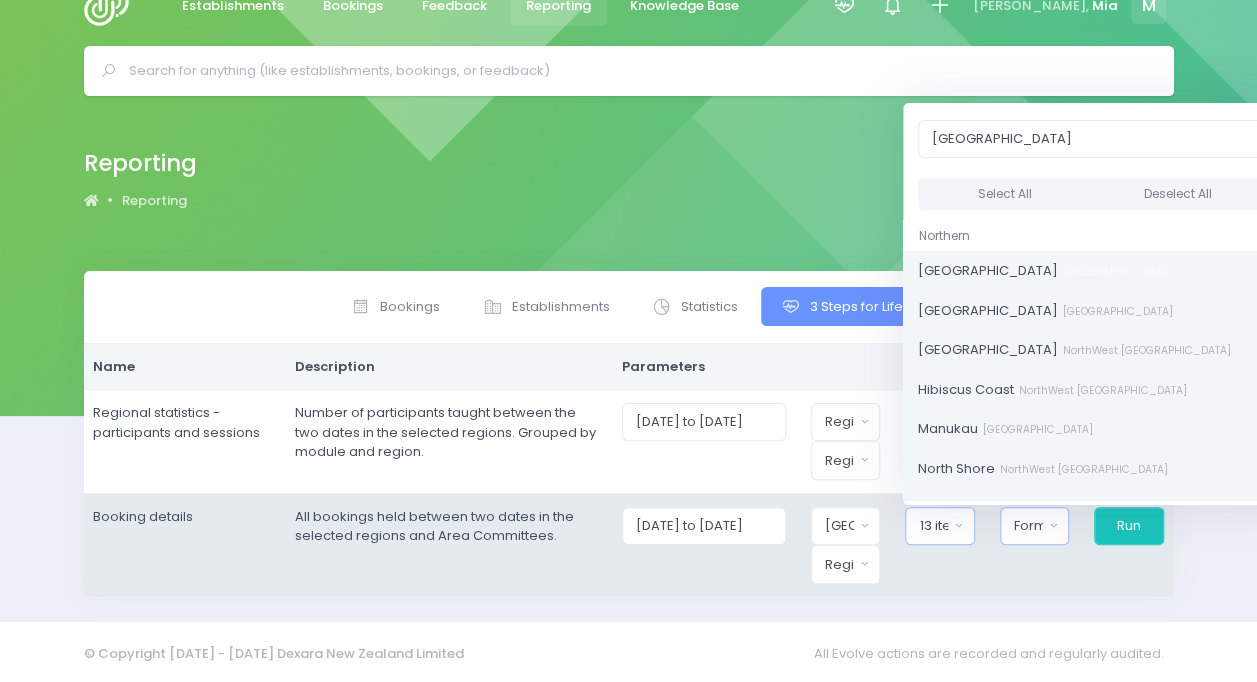 click on "Format" at bounding box center [1028, 526] 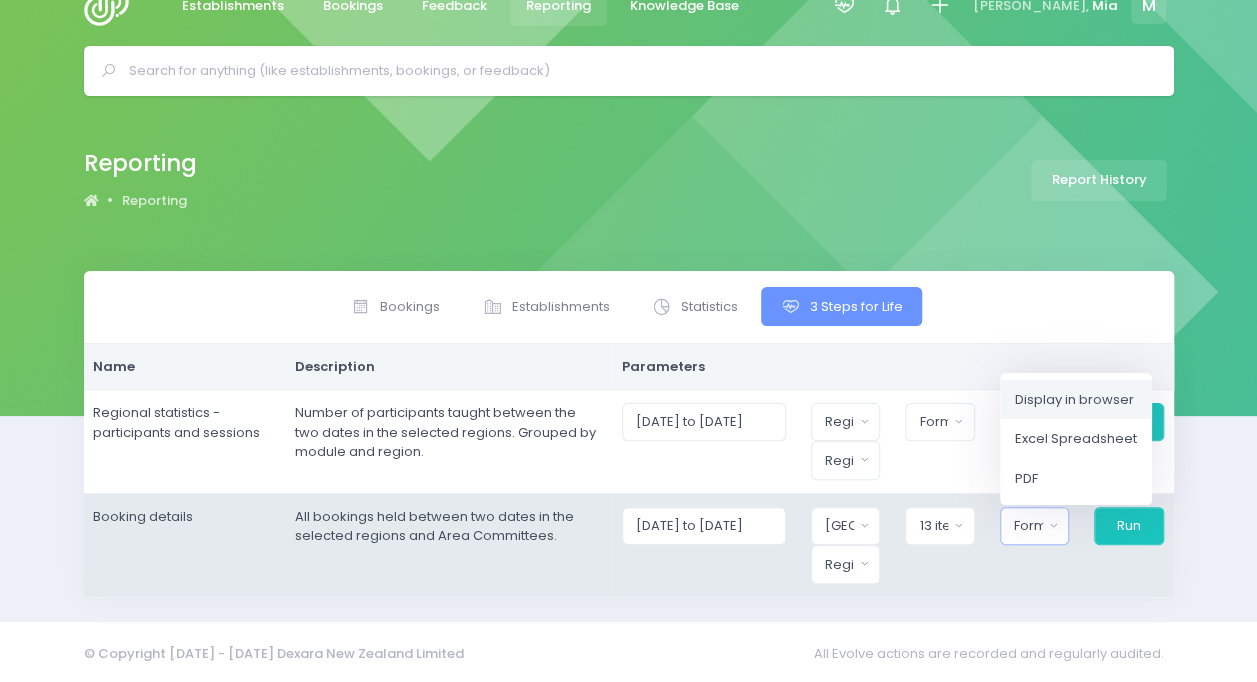 click on "Display in browser" at bounding box center [1074, 399] 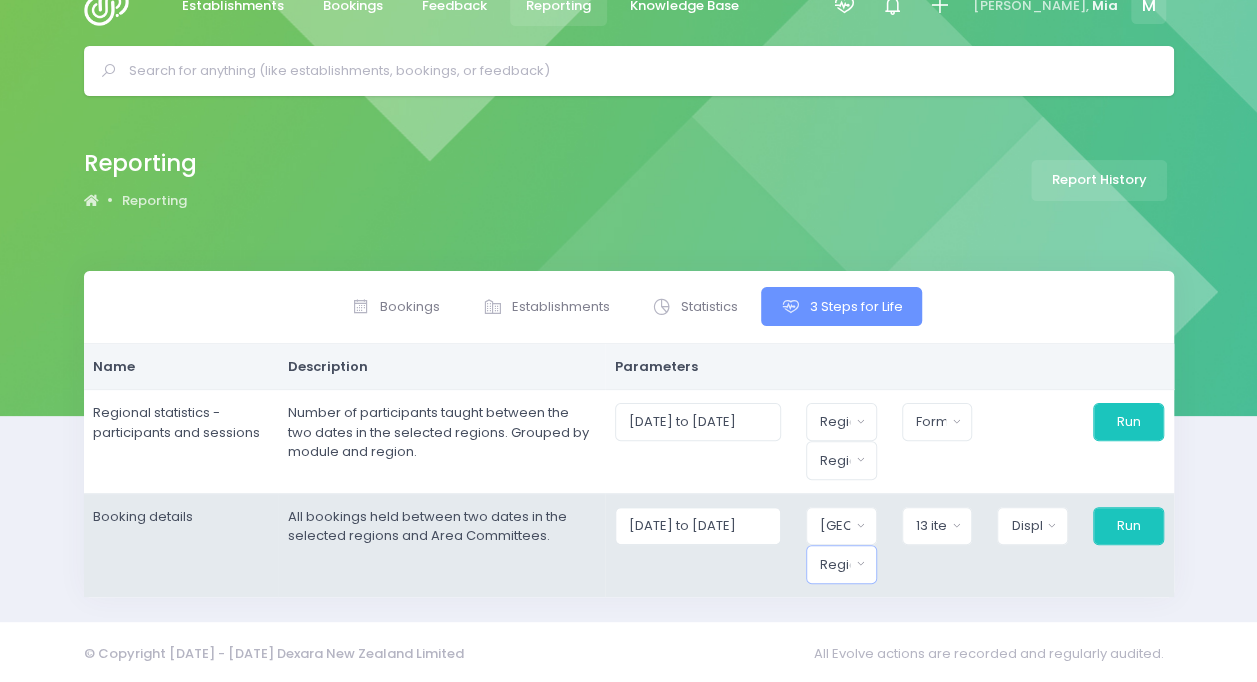 click on "Region" at bounding box center (835, 565) 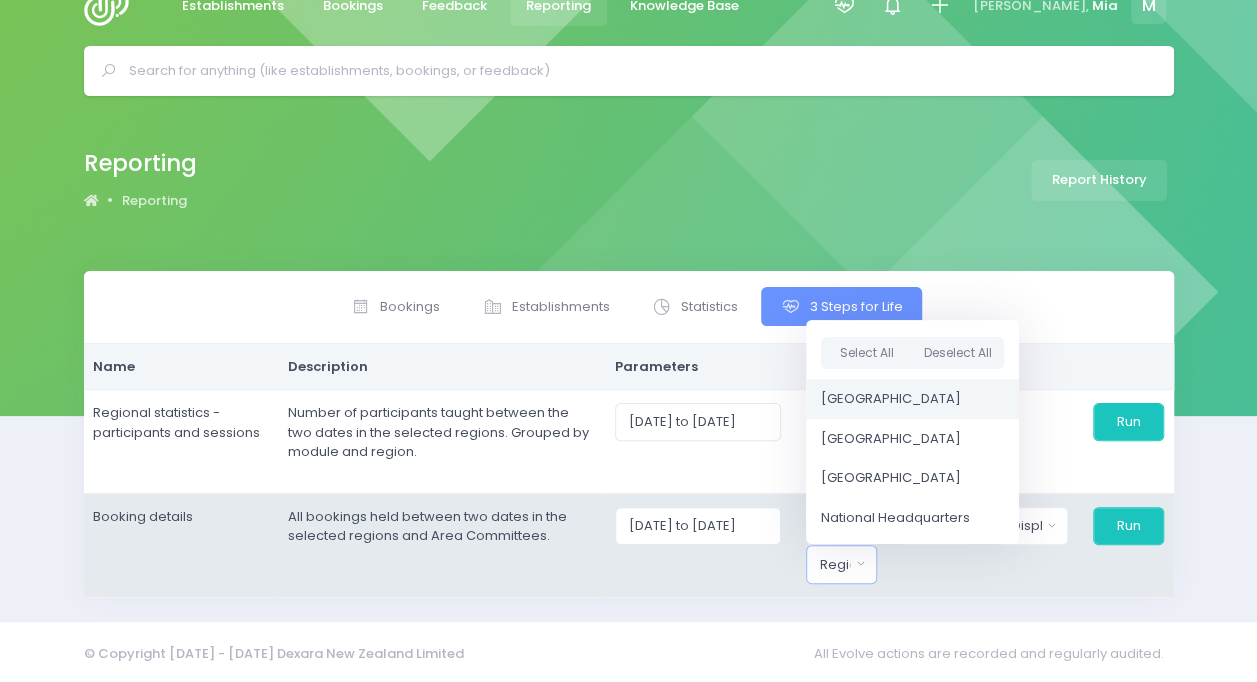 click on "[GEOGRAPHIC_DATA]" at bounding box center [891, 399] 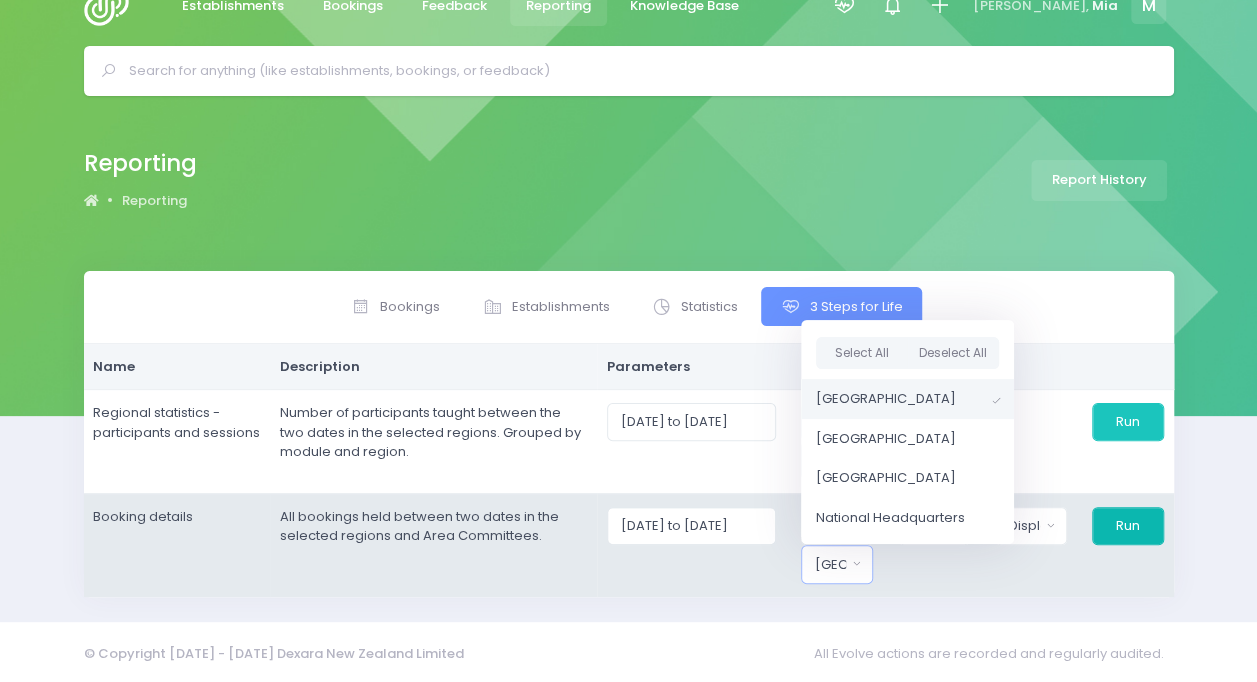 click on "Run" at bounding box center [1128, 526] 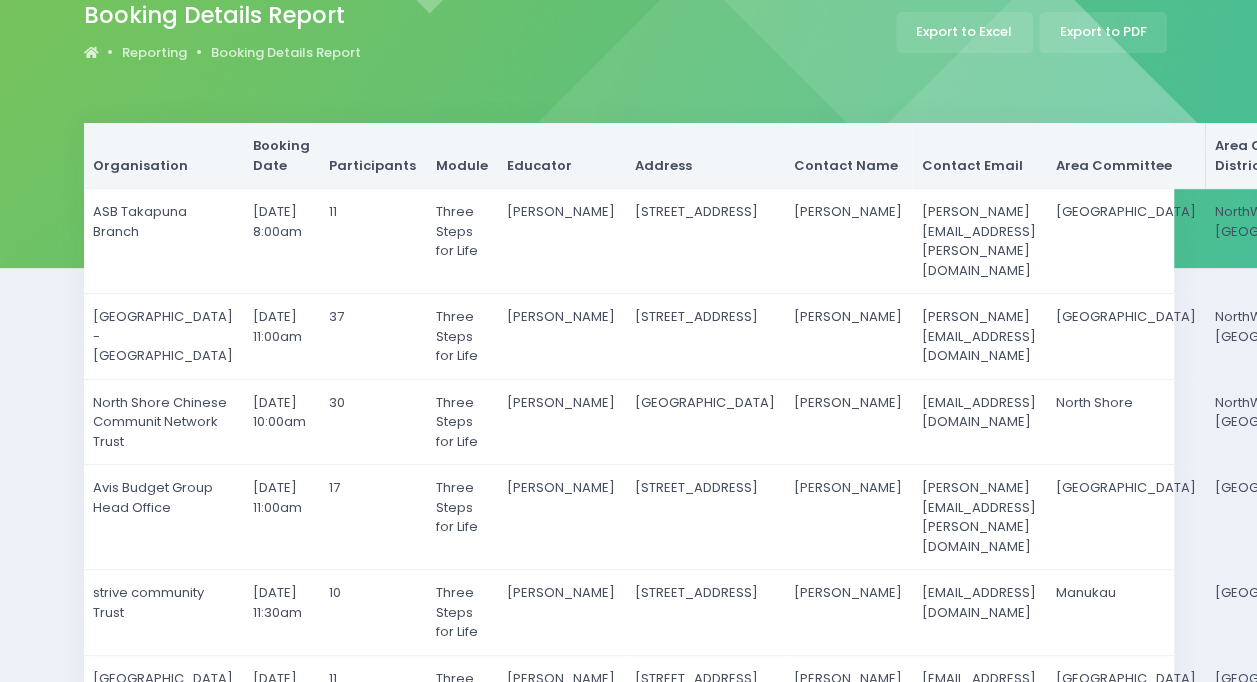 scroll, scrollTop: 927, scrollLeft: 0, axis: vertical 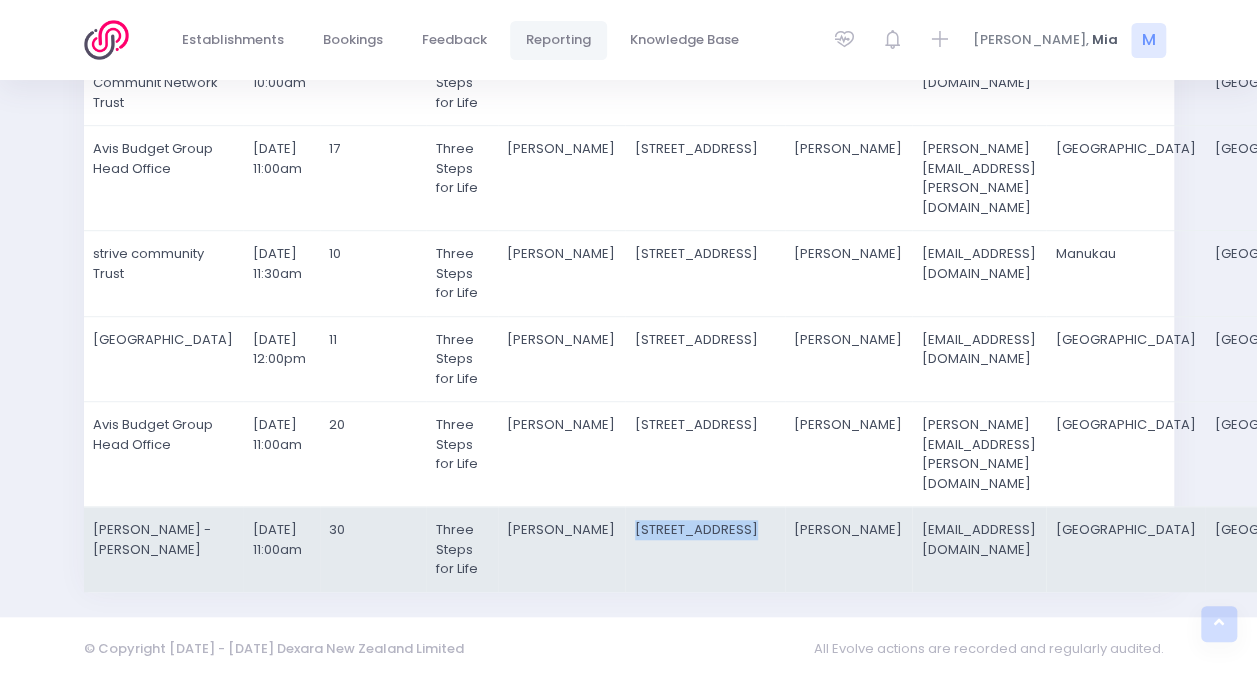 drag, startPoint x: 566, startPoint y: 467, endPoint x: 596, endPoint y: 506, distance: 49.20366 